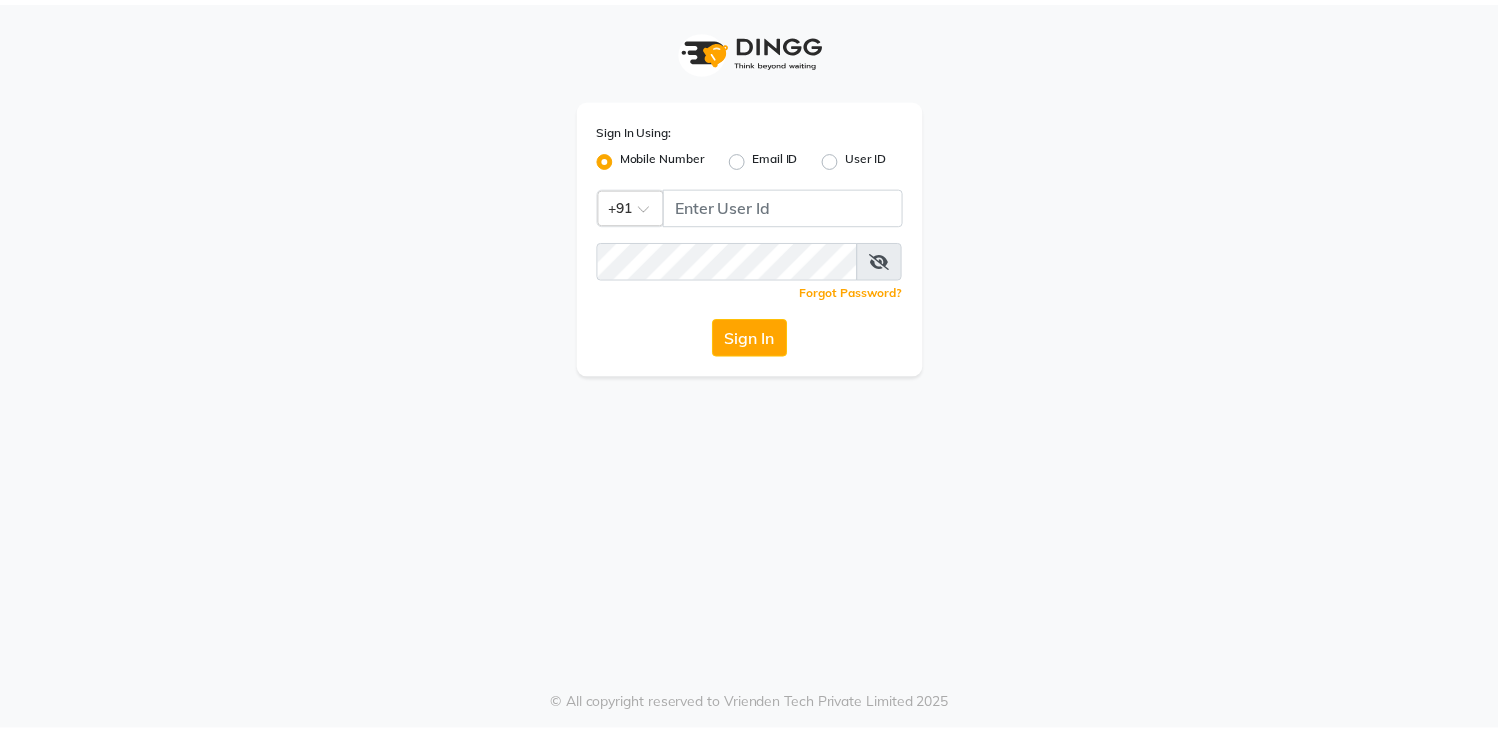 scroll, scrollTop: 0, scrollLeft: 0, axis: both 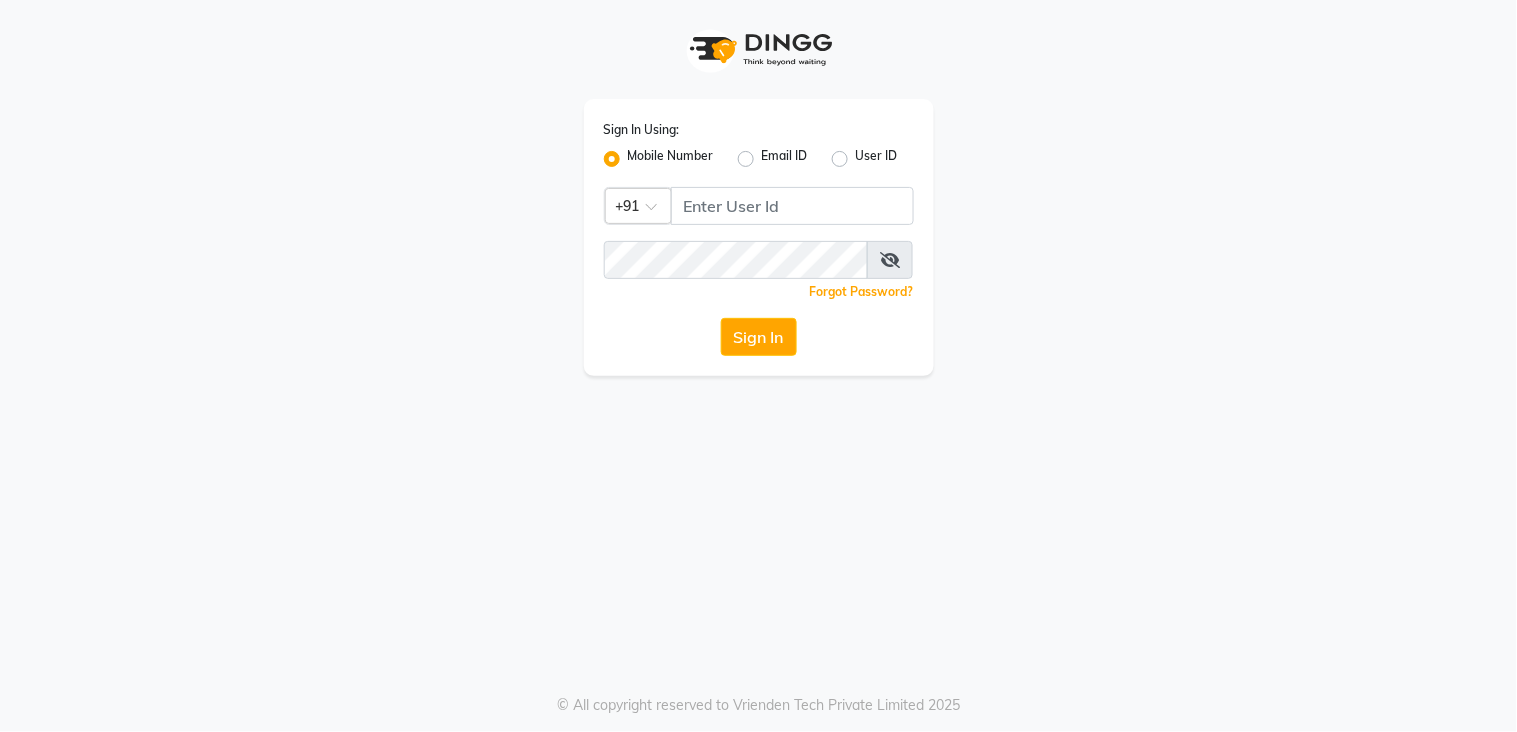 click on "Sign In Using: Mobile Number Email ID User ID Country Code × +91  Remember me Forgot Password?  Sign In   © All copyright reserved to Vrienden Tech Private Limited 2025" 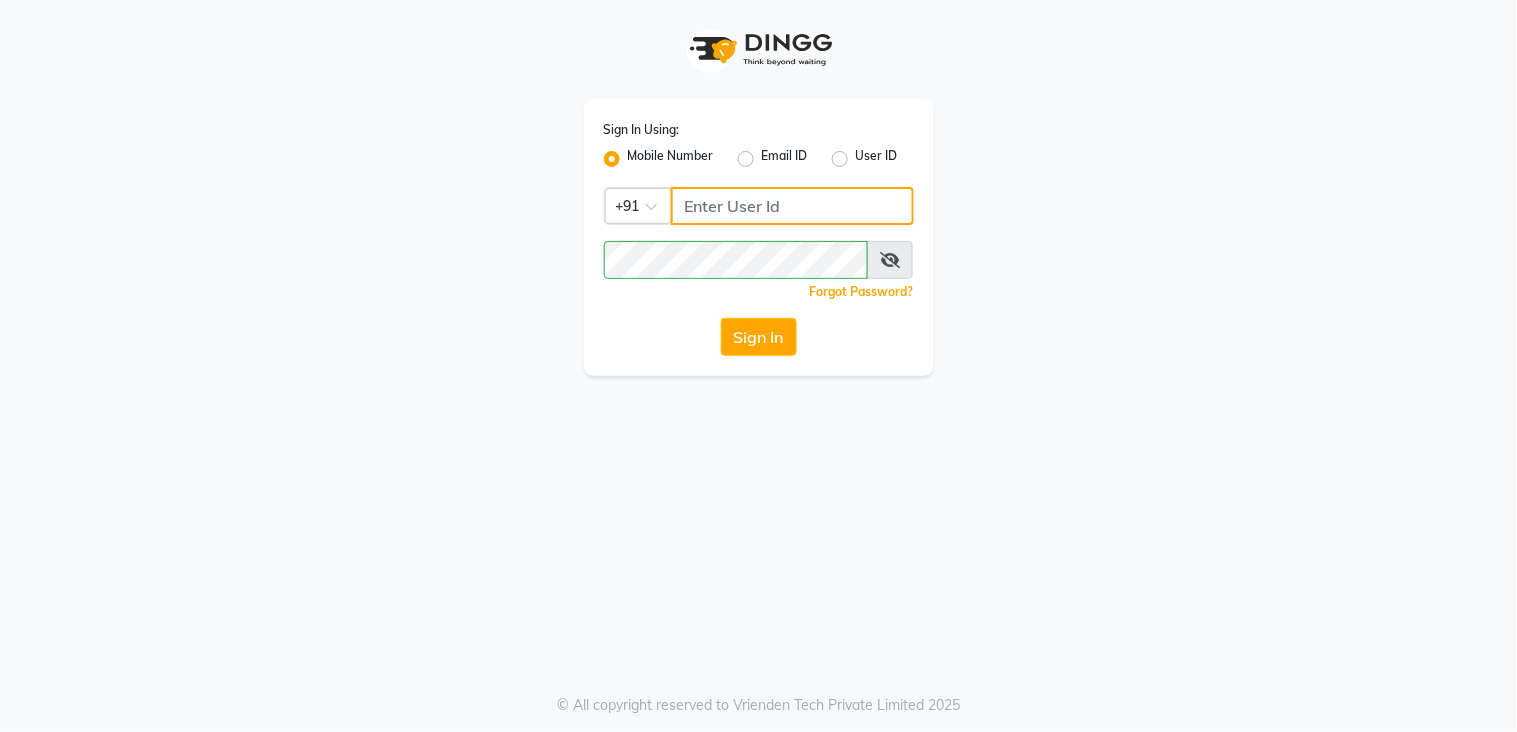 click 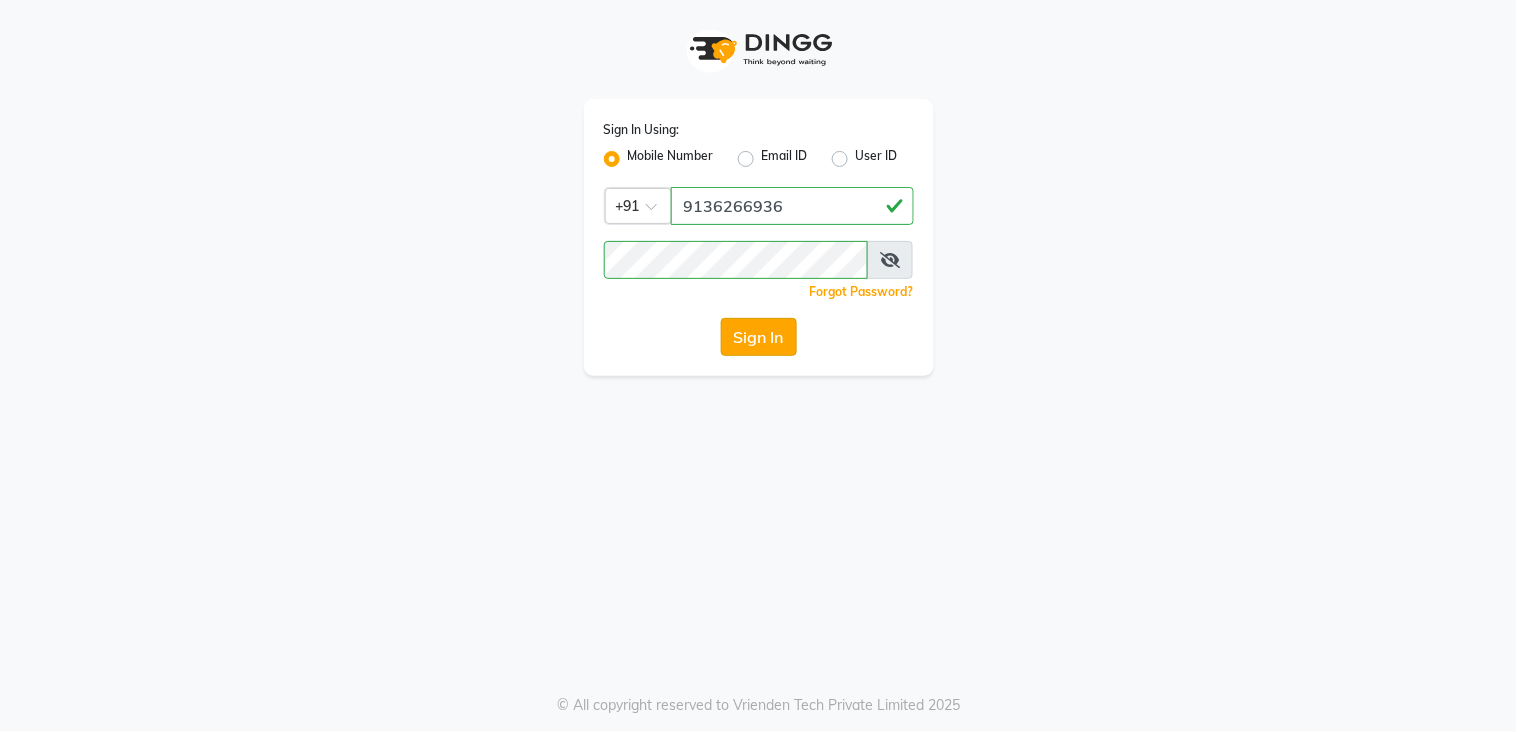 click on "Sign In" 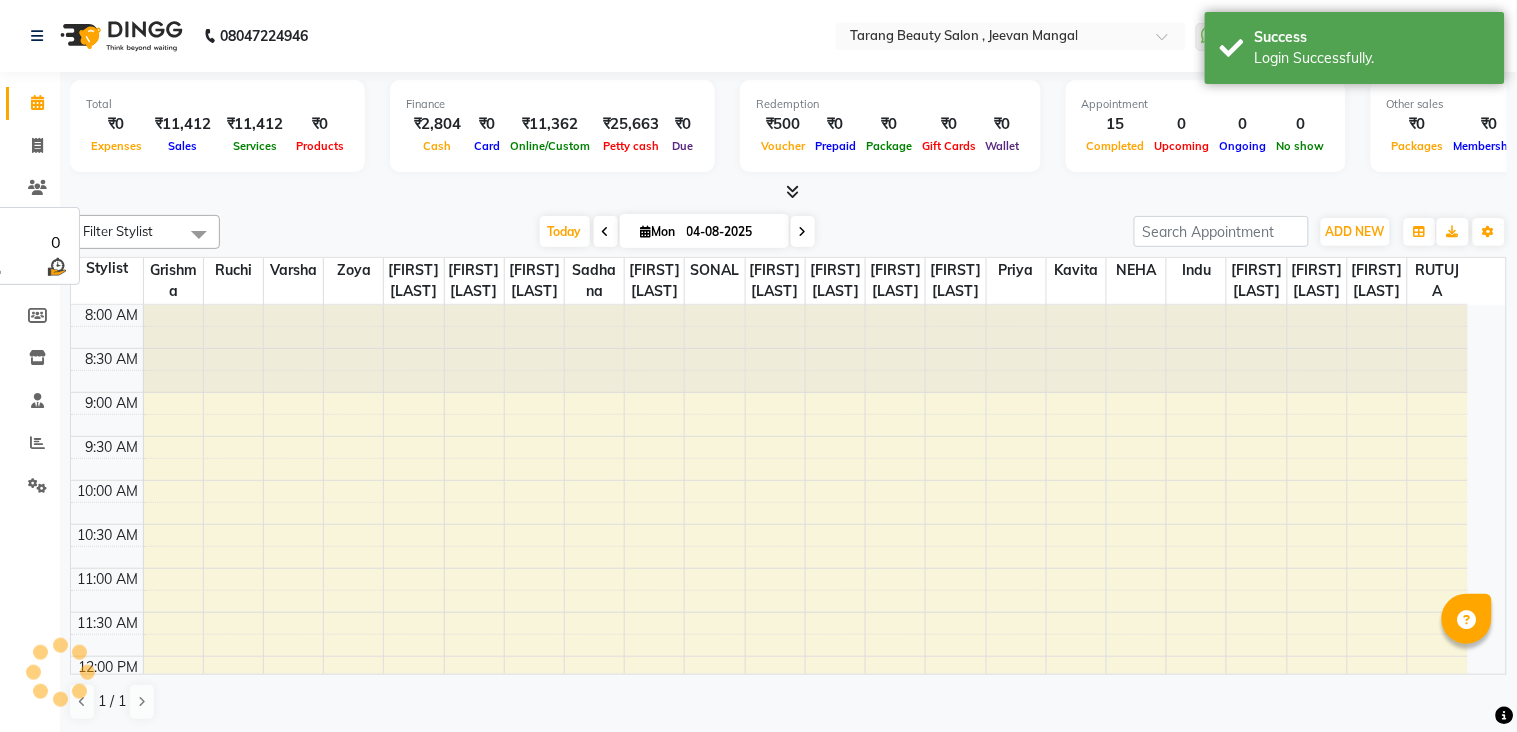select on "en" 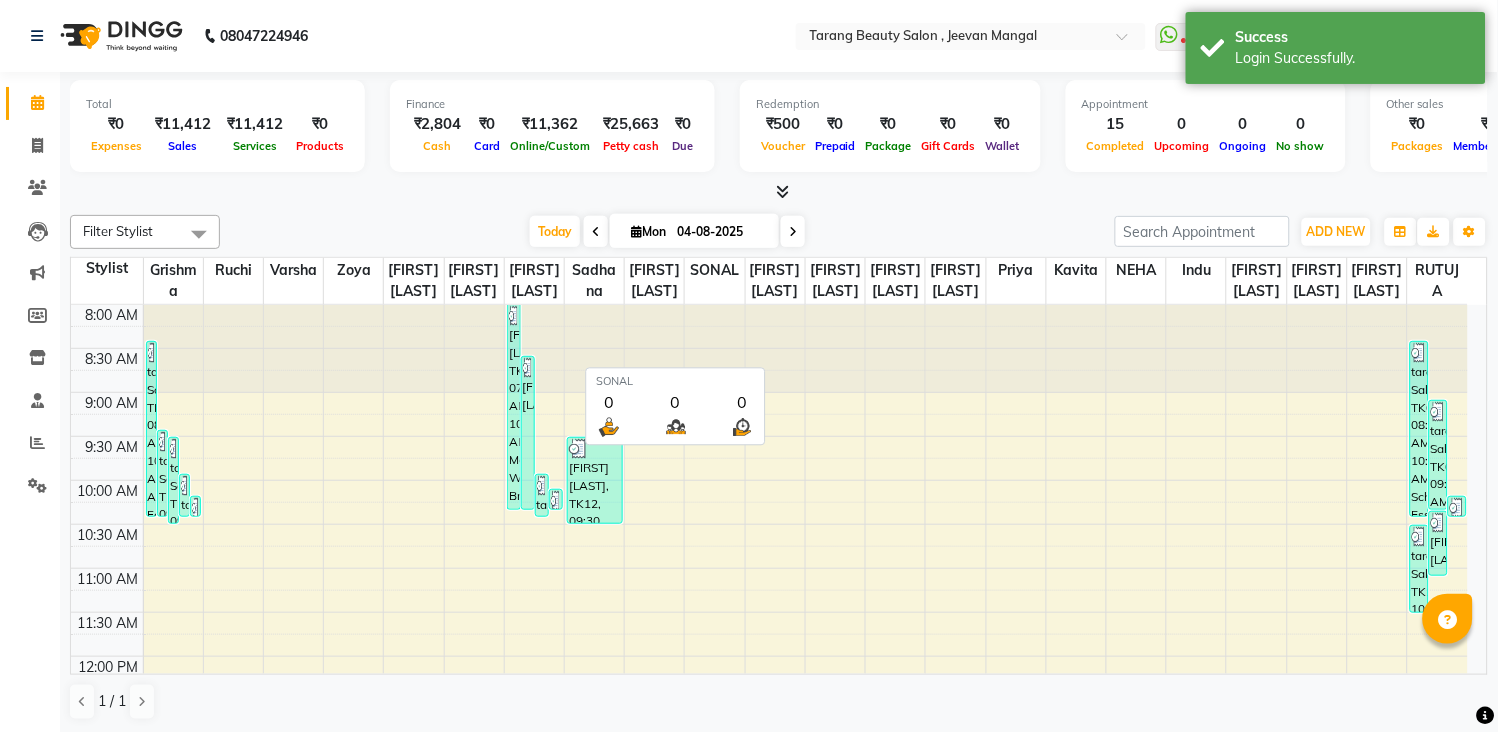 scroll, scrollTop: 0, scrollLeft: 0, axis: both 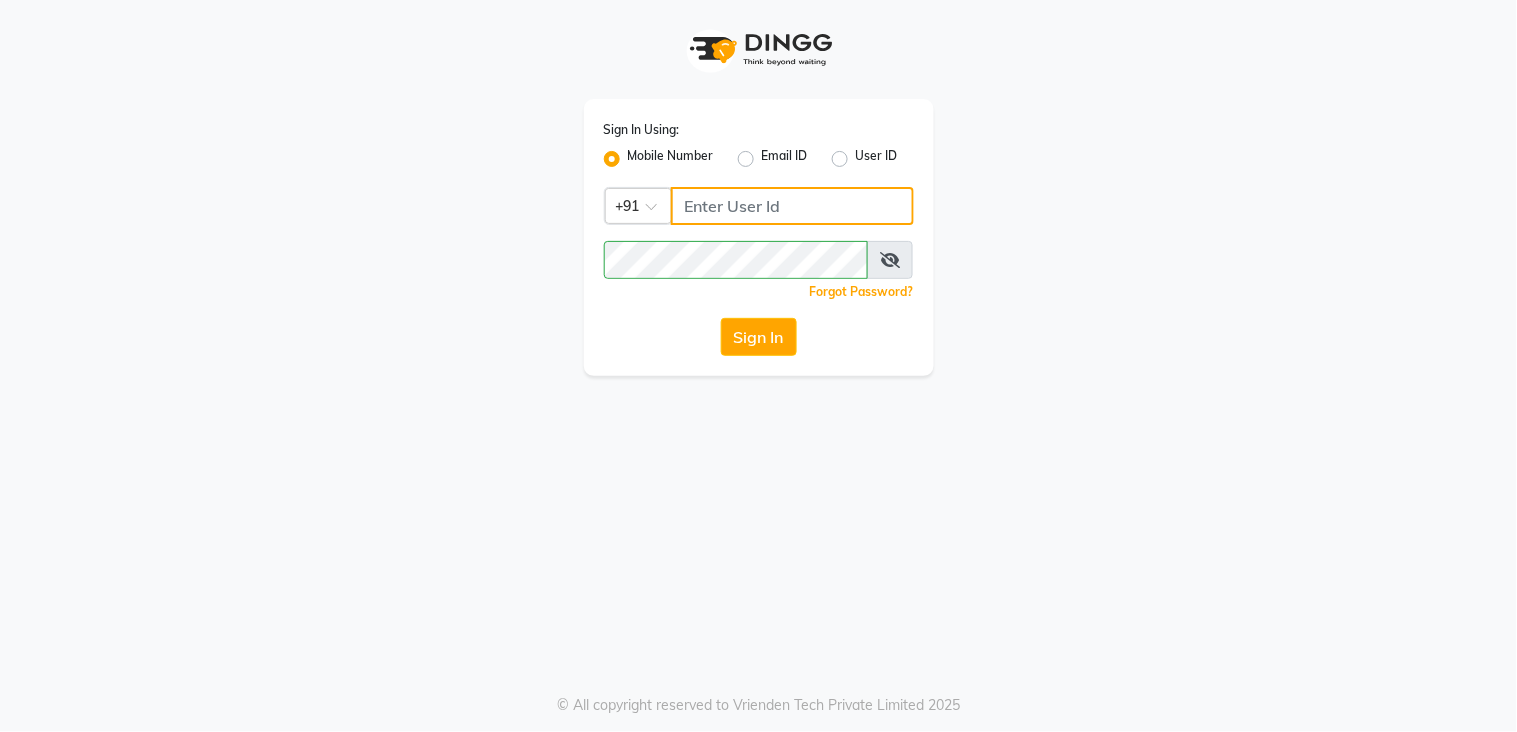 click 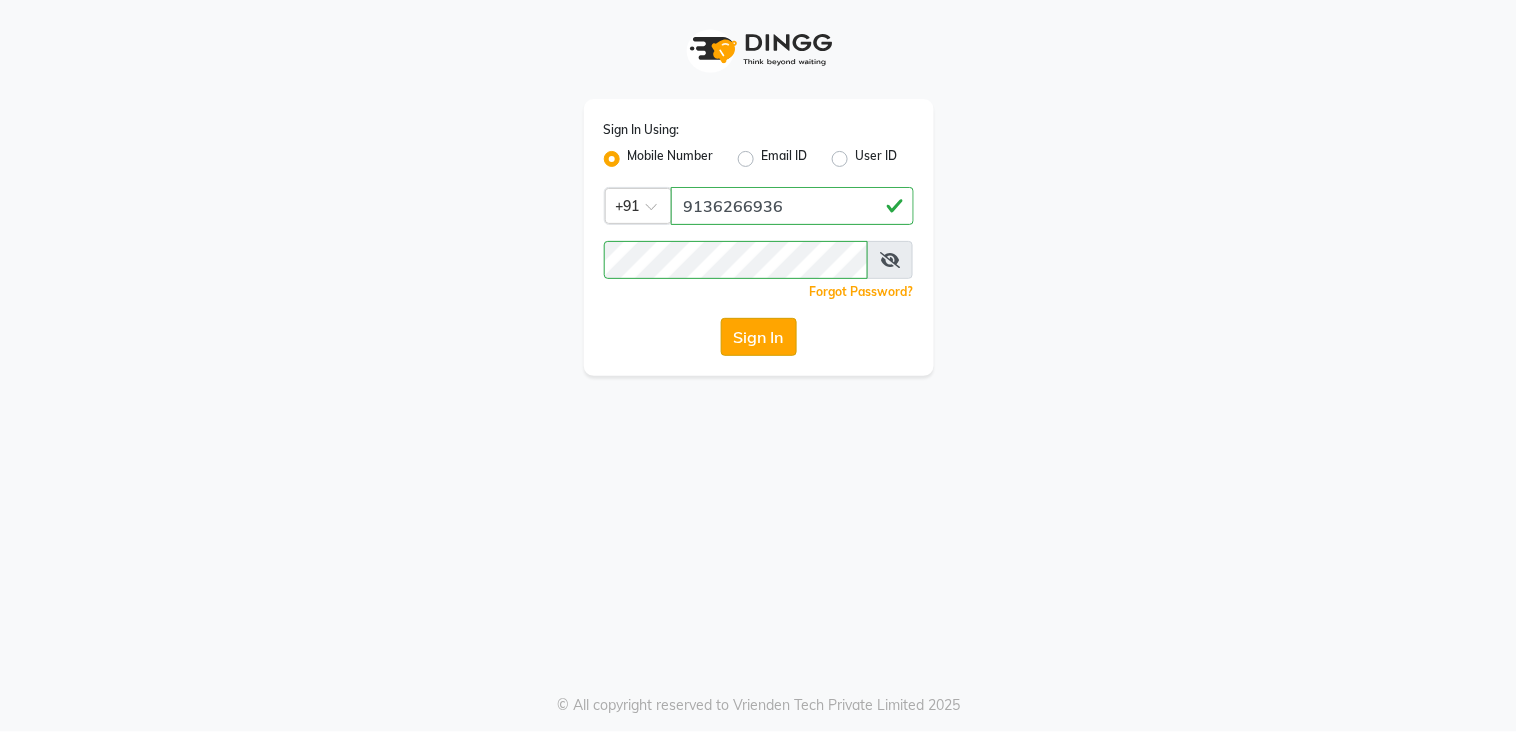 click on "Sign In" 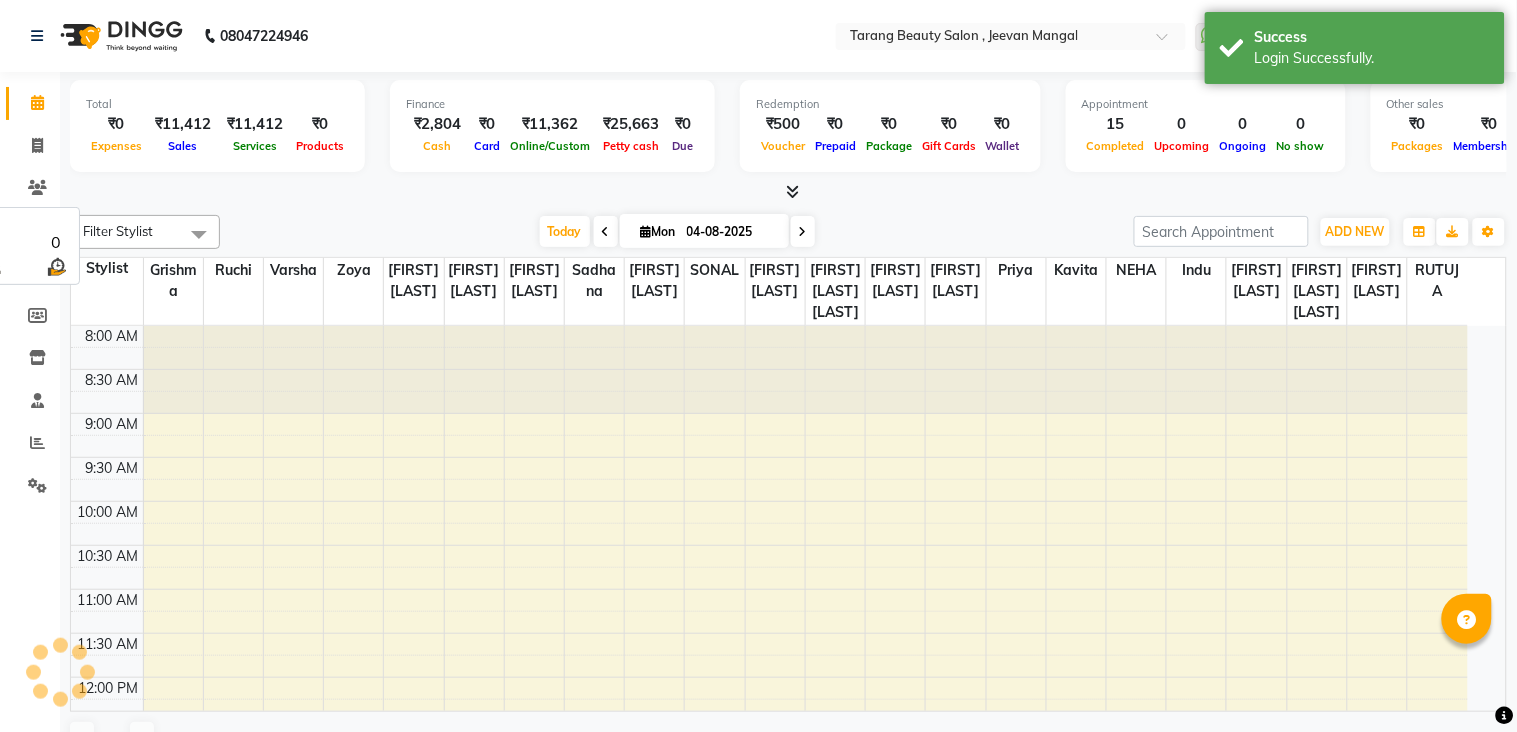 select on "en" 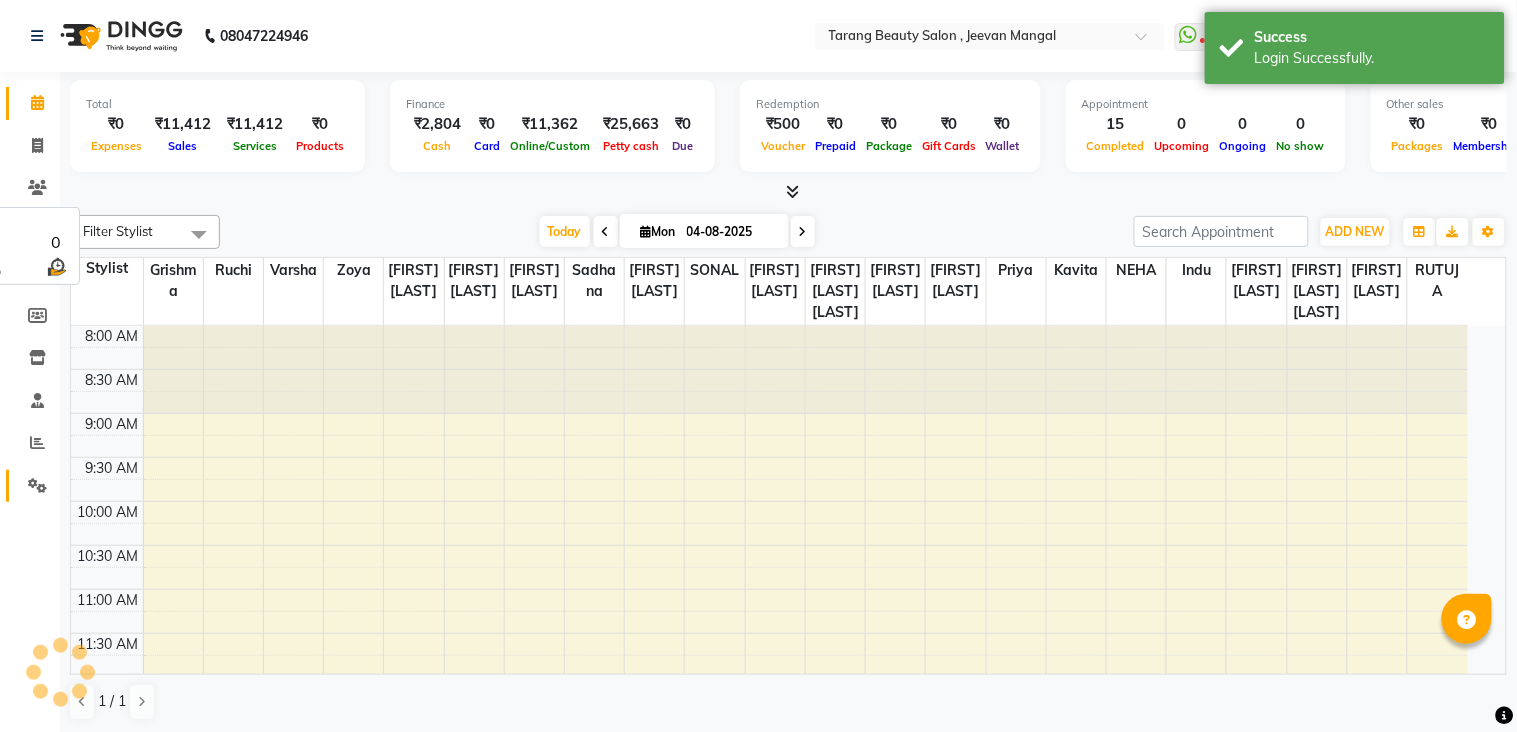 click 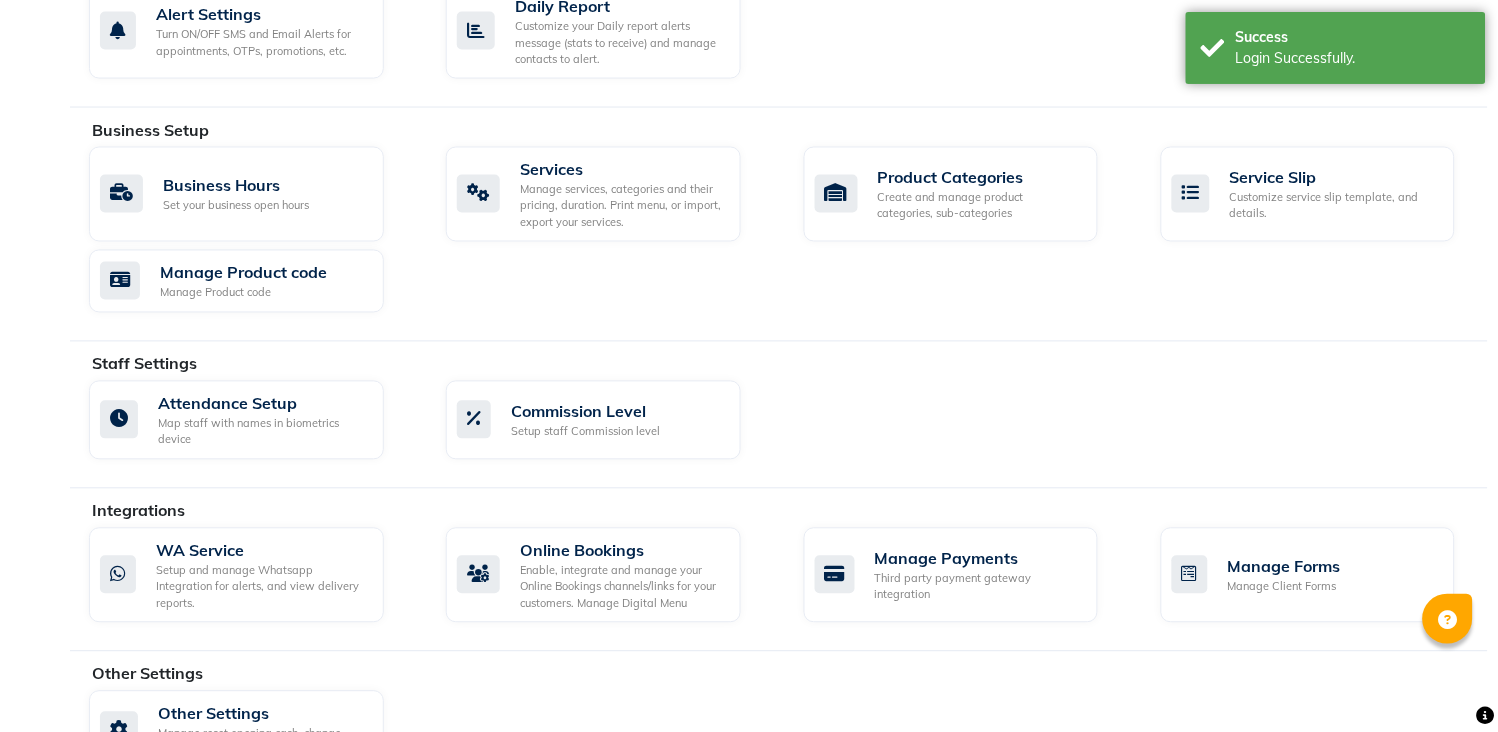 scroll, scrollTop: 741, scrollLeft: 0, axis: vertical 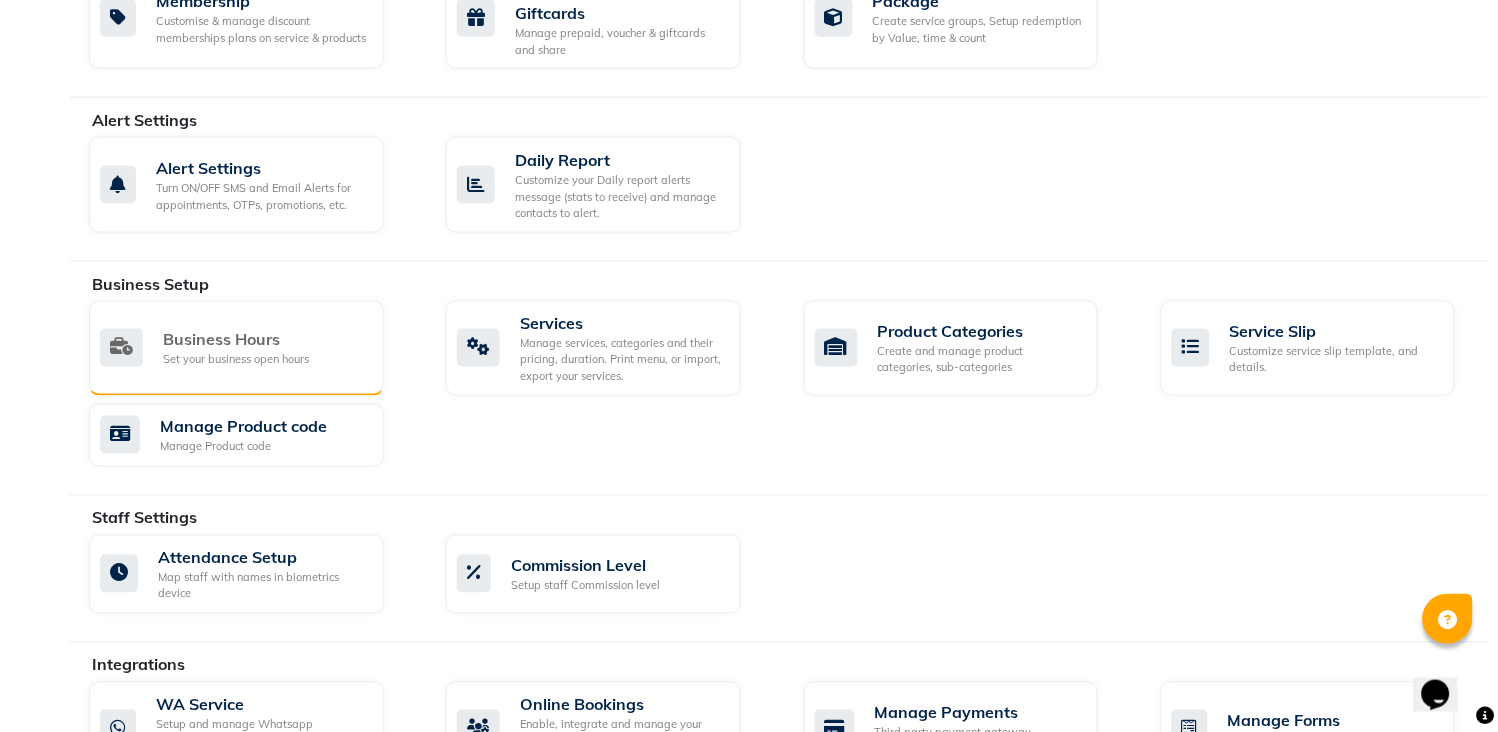 click on "Set your business open hours" 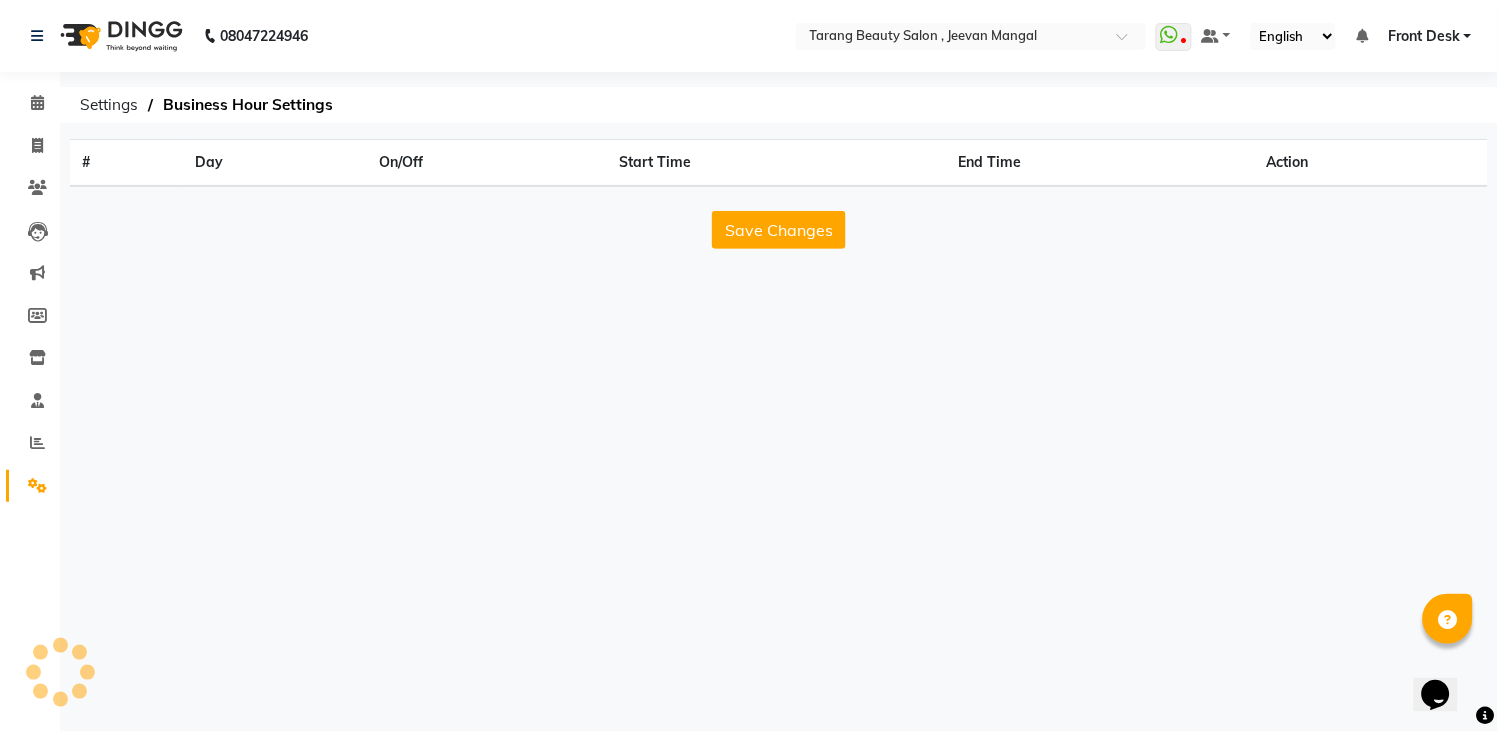 scroll, scrollTop: 0, scrollLeft: 0, axis: both 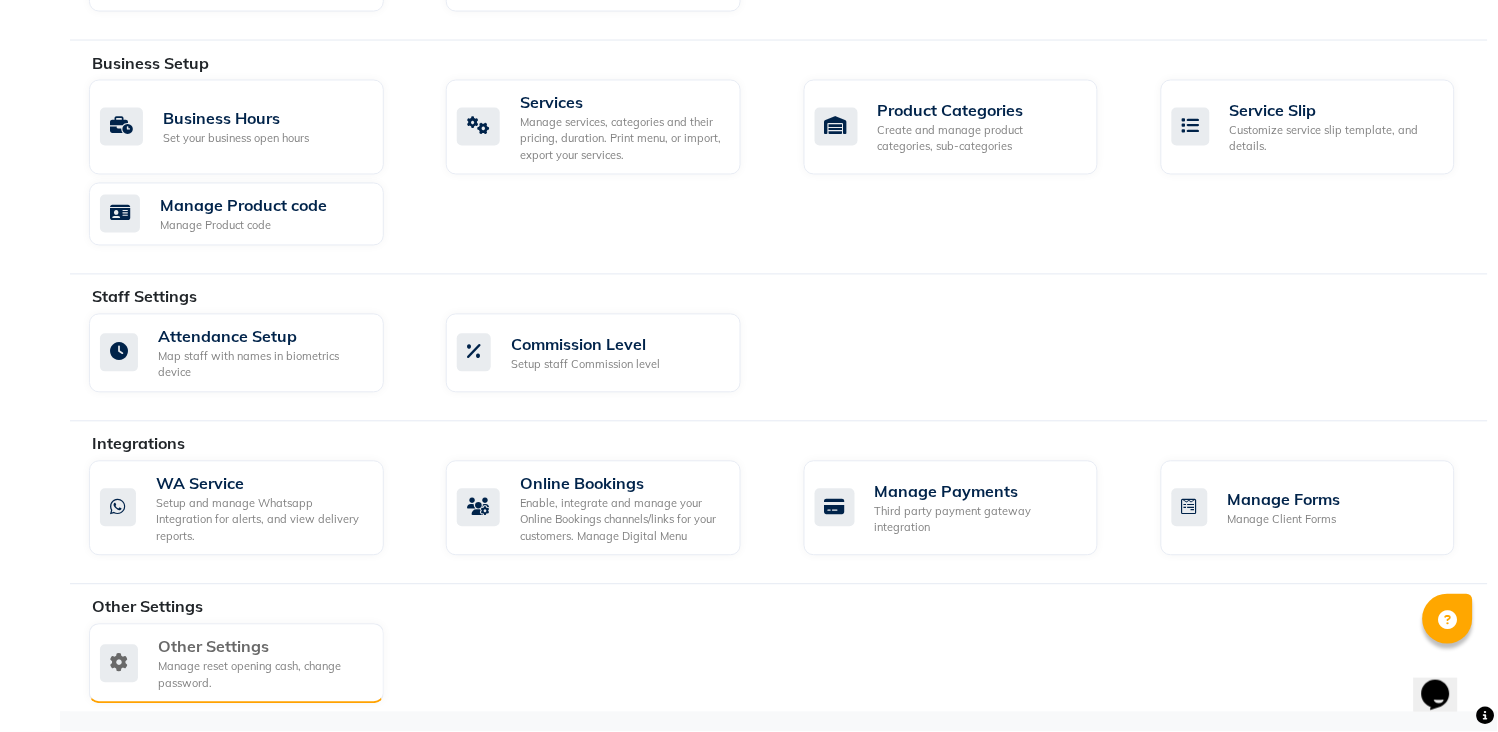 click on "Manage reset opening cash, change password." 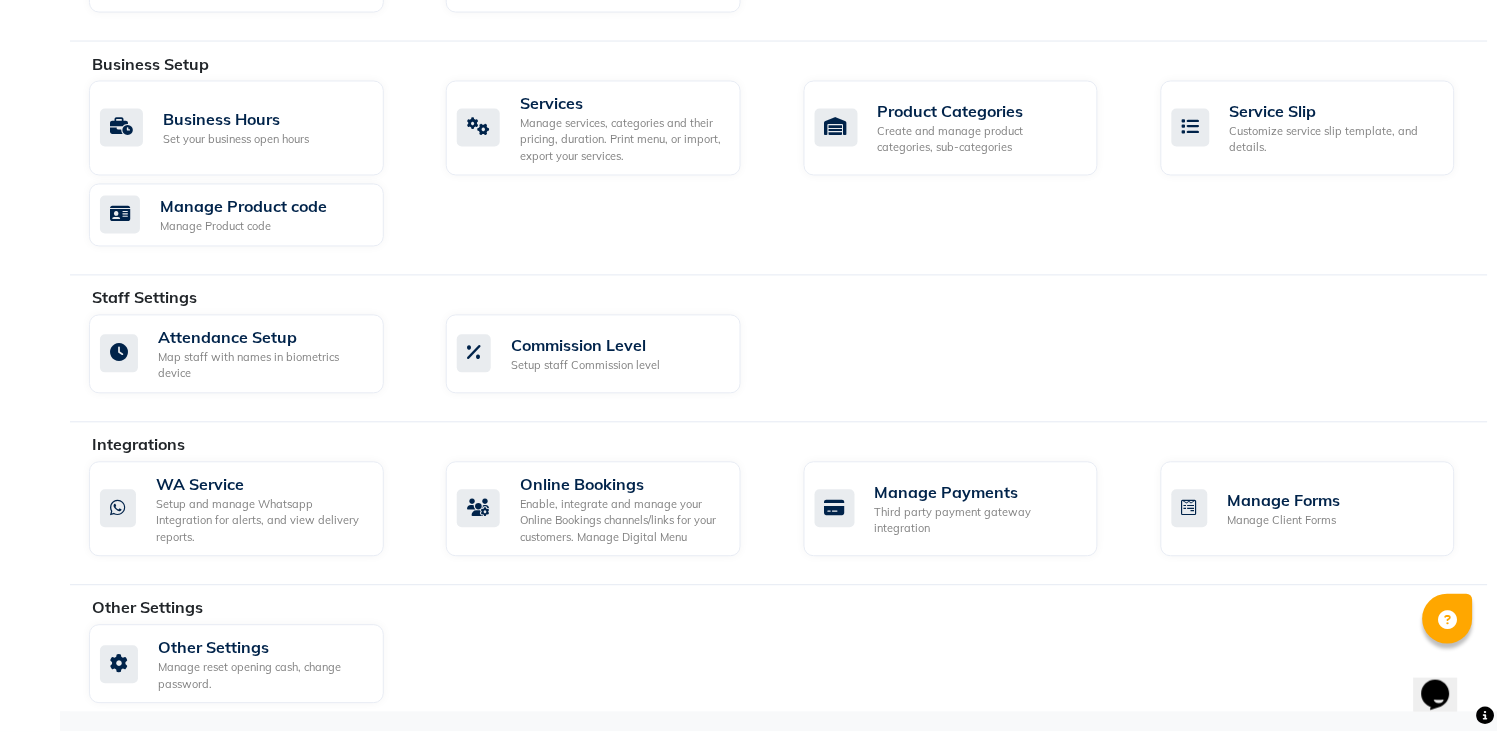 select on "2: 15" 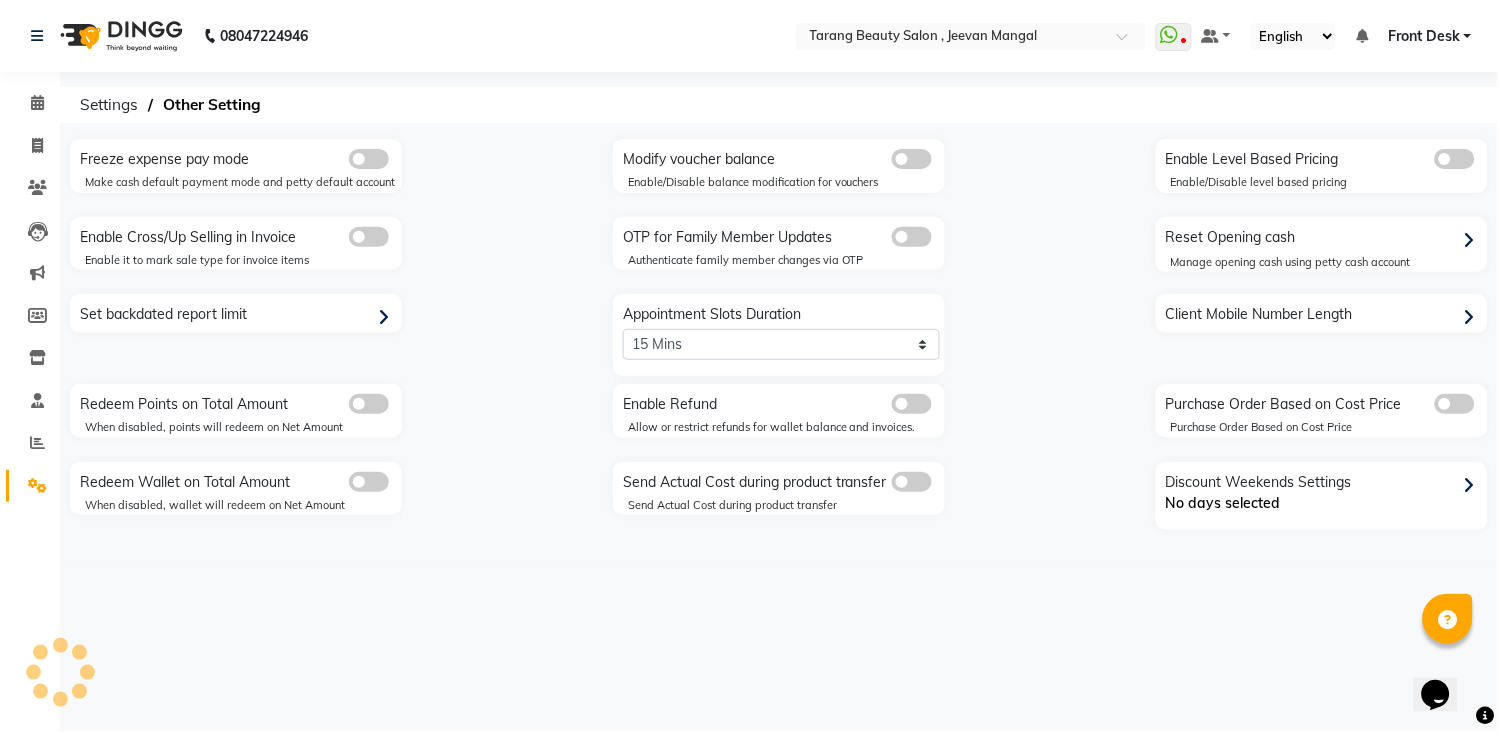scroll, scrollTop: 0, scrollLeft: 0, axis: both 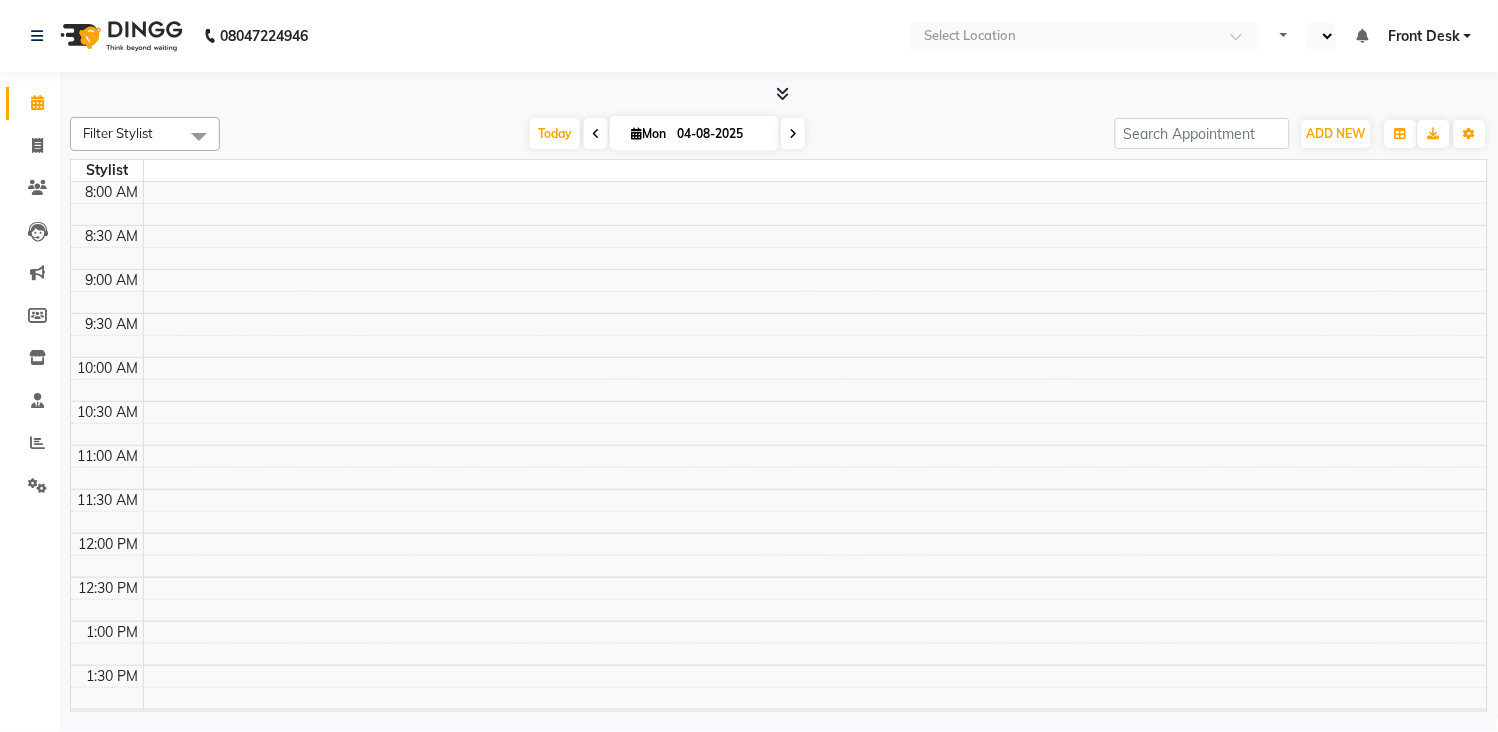 select on "en" 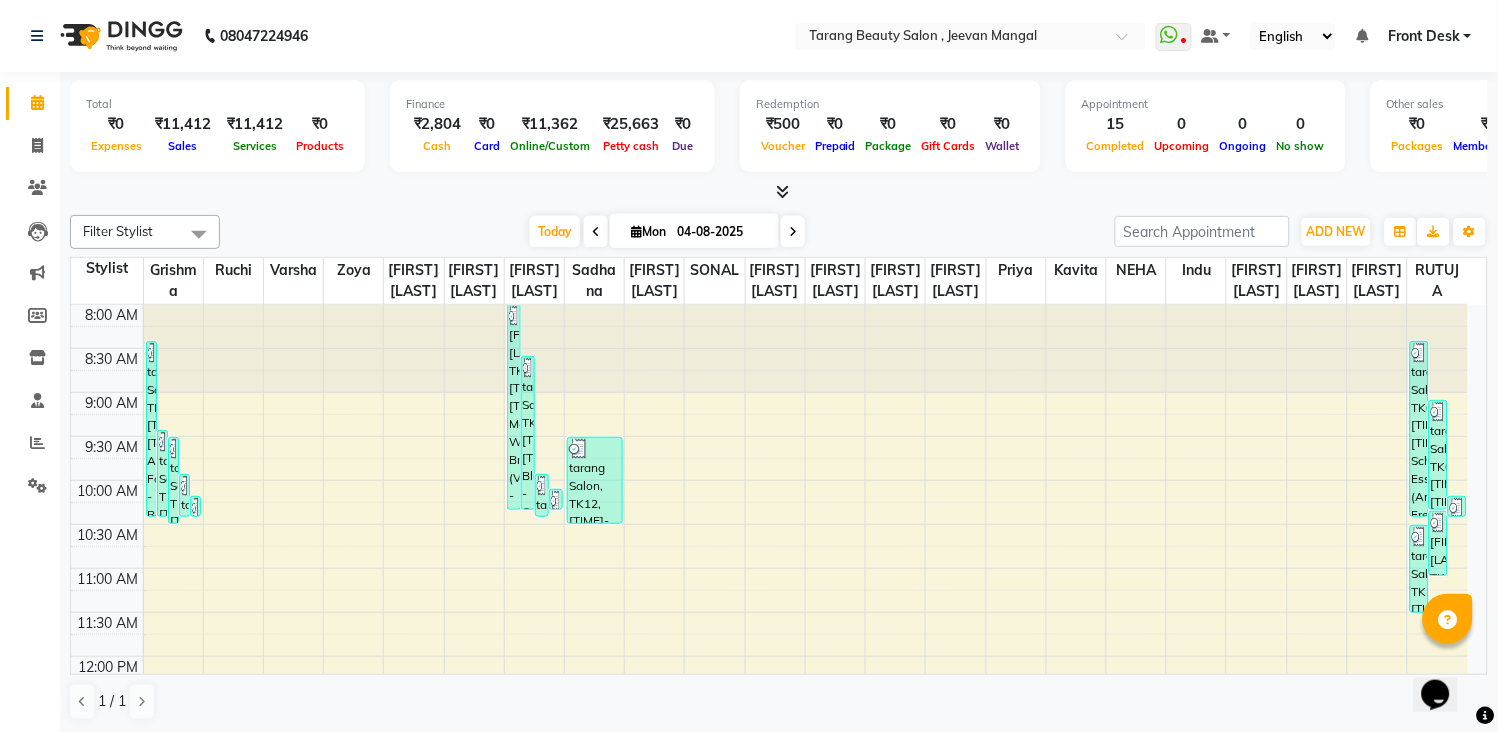 scroll, scrollTop: 0, scrollLeft: 0, axis: both 